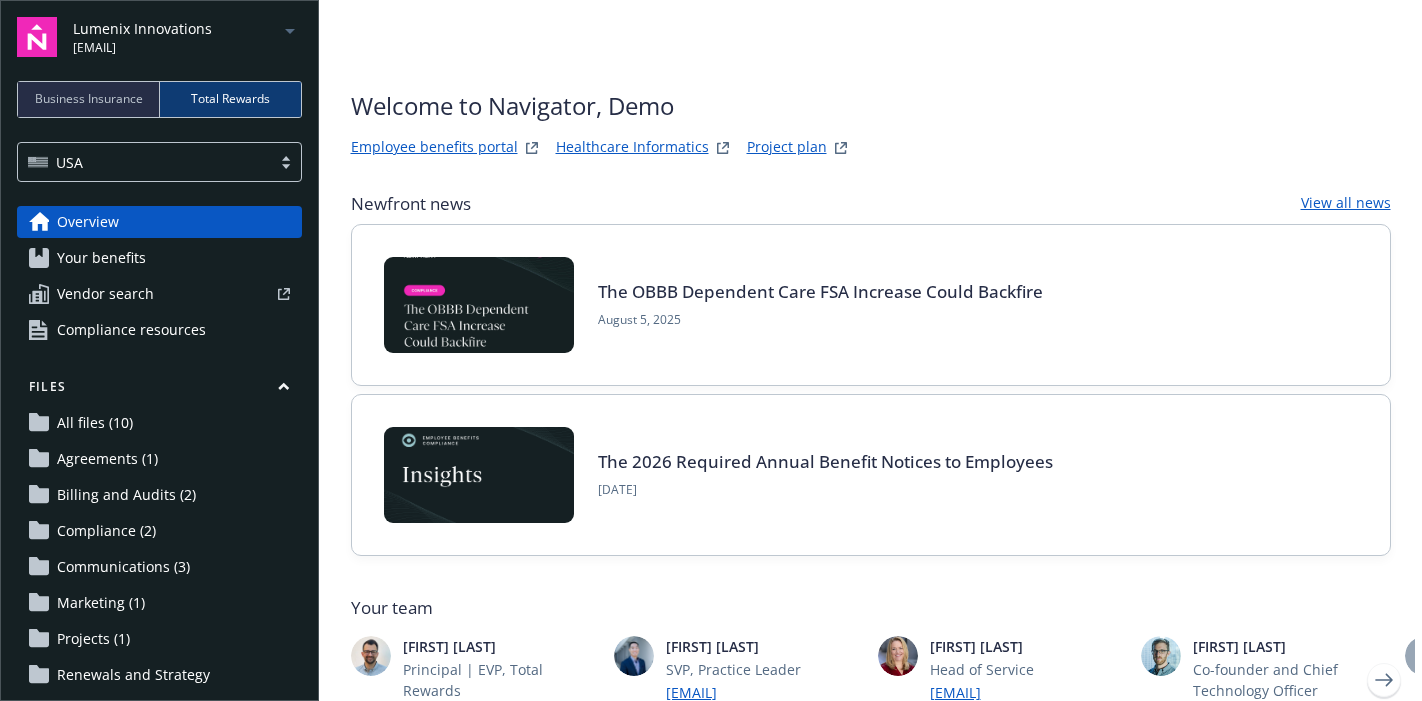 scroll, scrollTop: 0, scrollLeft: 0, axis: both 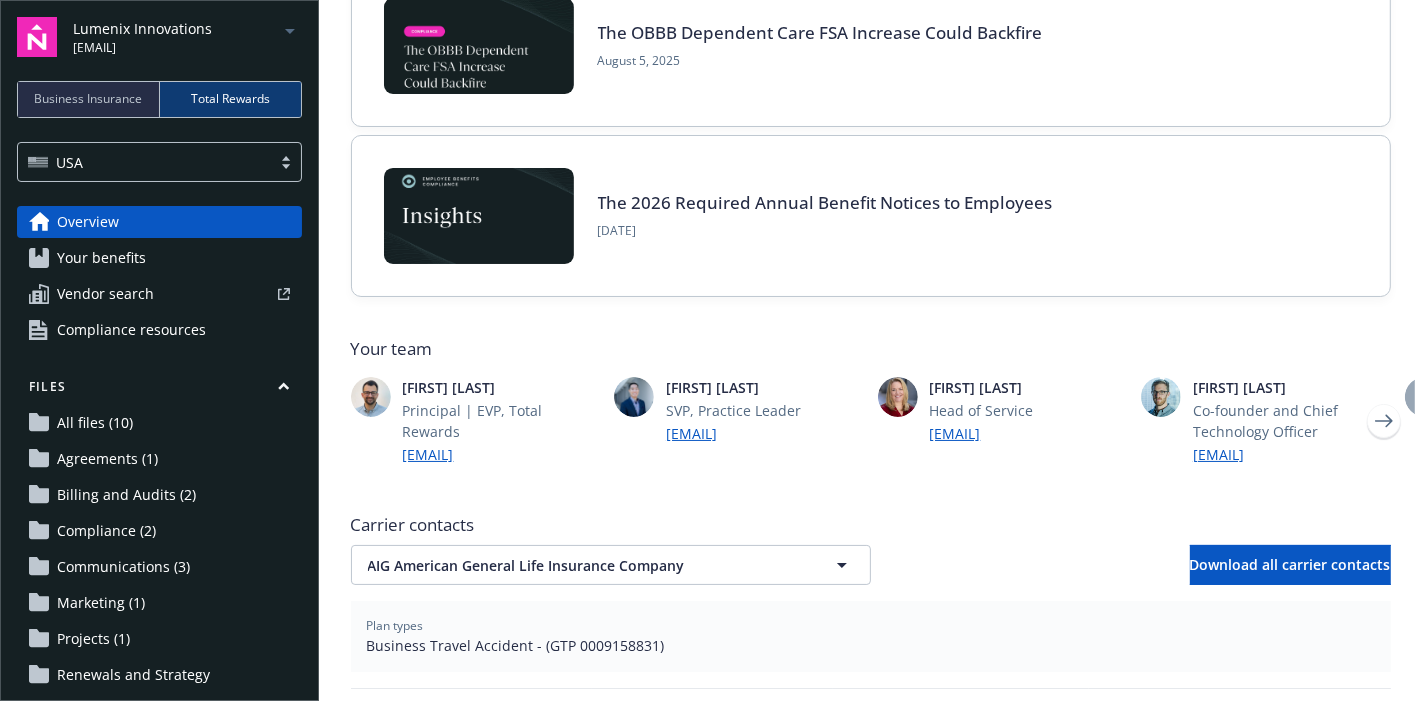 click on "Your benefits" at bounding box center [101, 258] 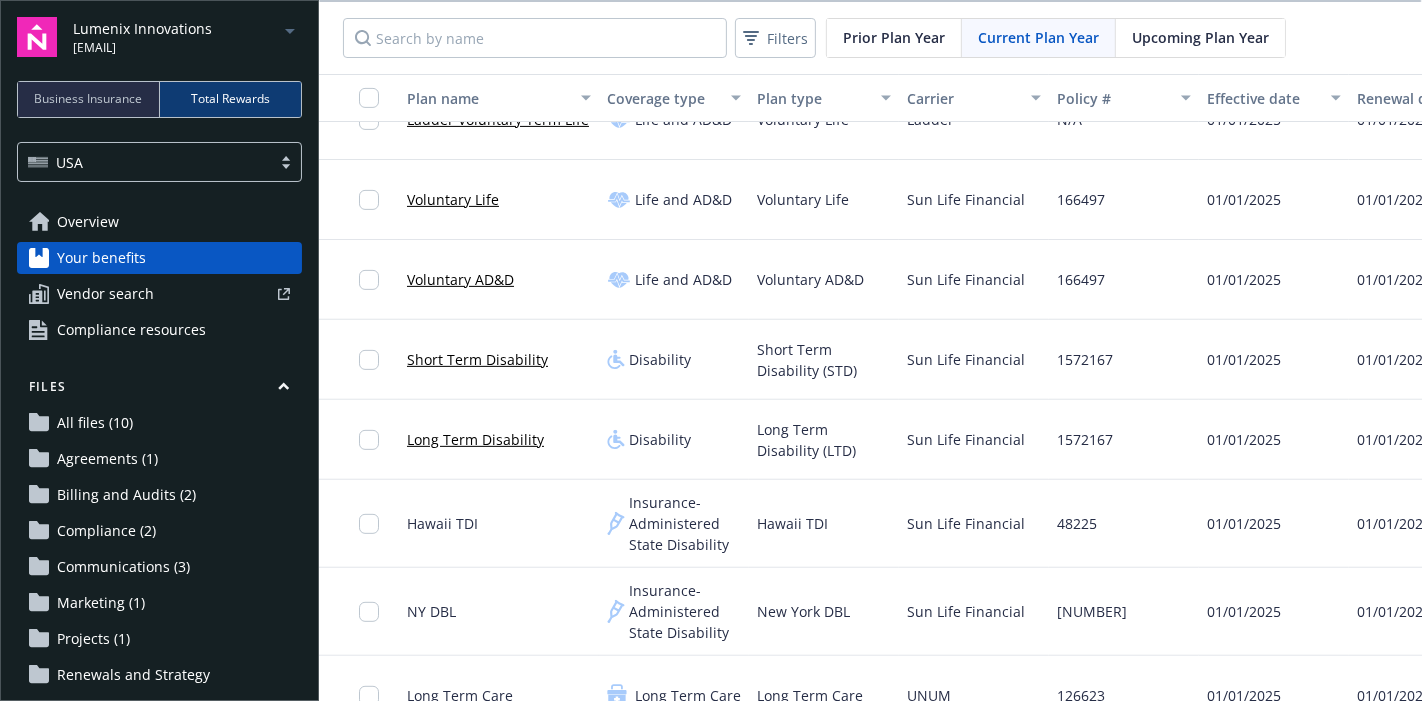 scroll, scrollTop: 0, scrollLeft: 0, axis: both 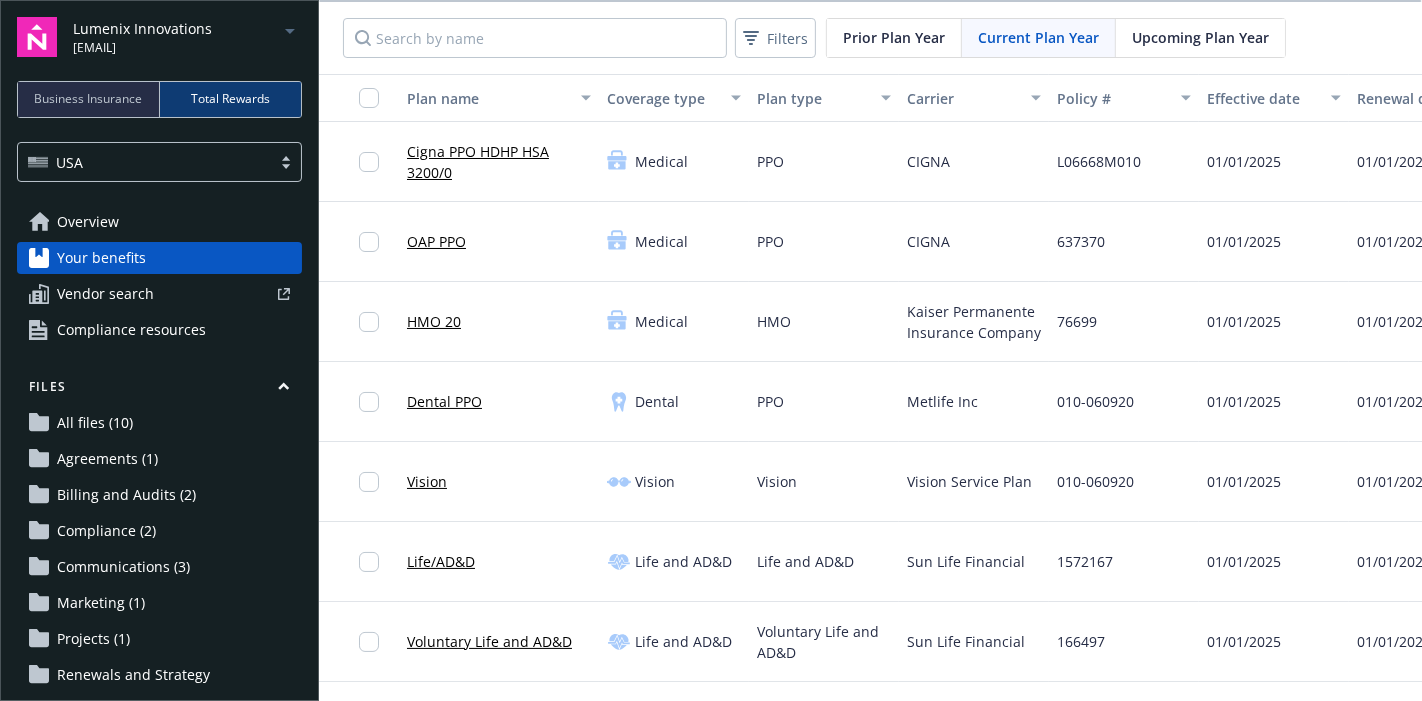 click on "Cigna PPO HDHP HSA 3200/0" at bounding box center (499, 162) 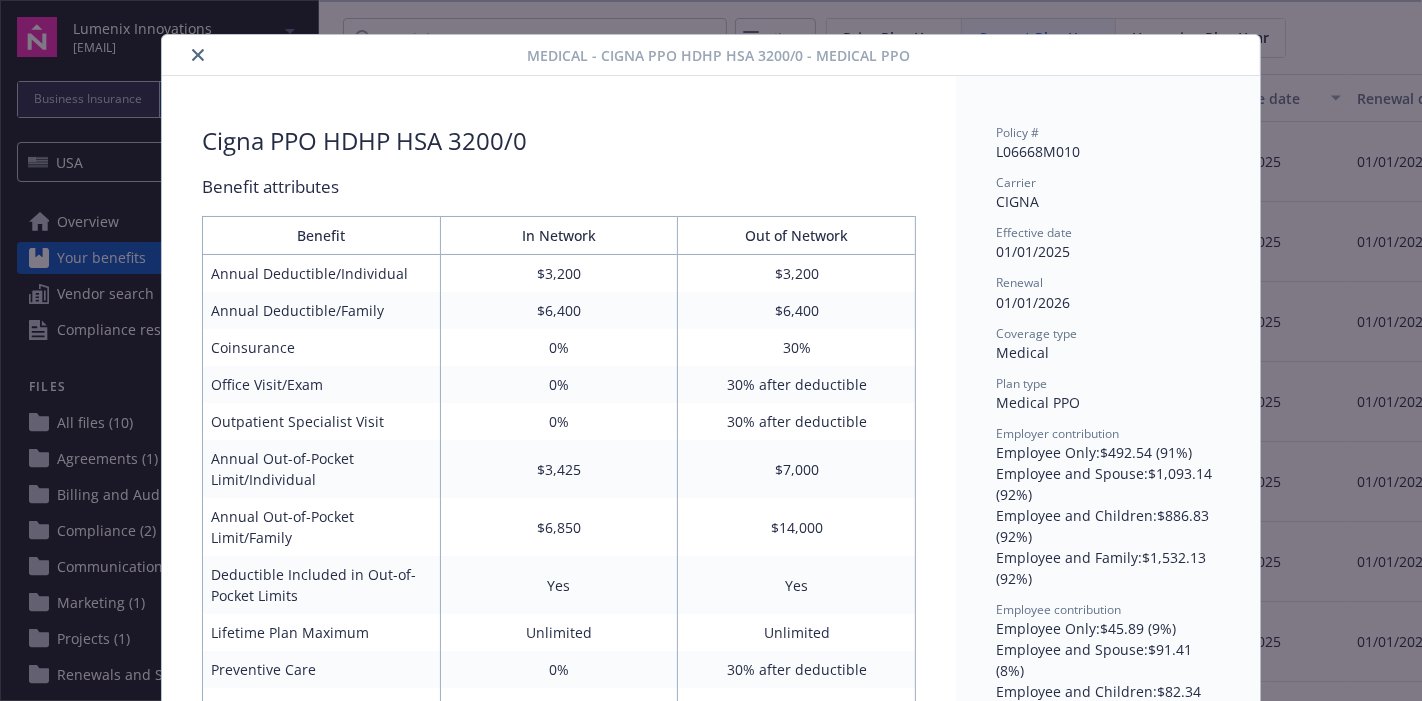 scroll, scrollTop: 0, scrollLeft: 0, axis: both 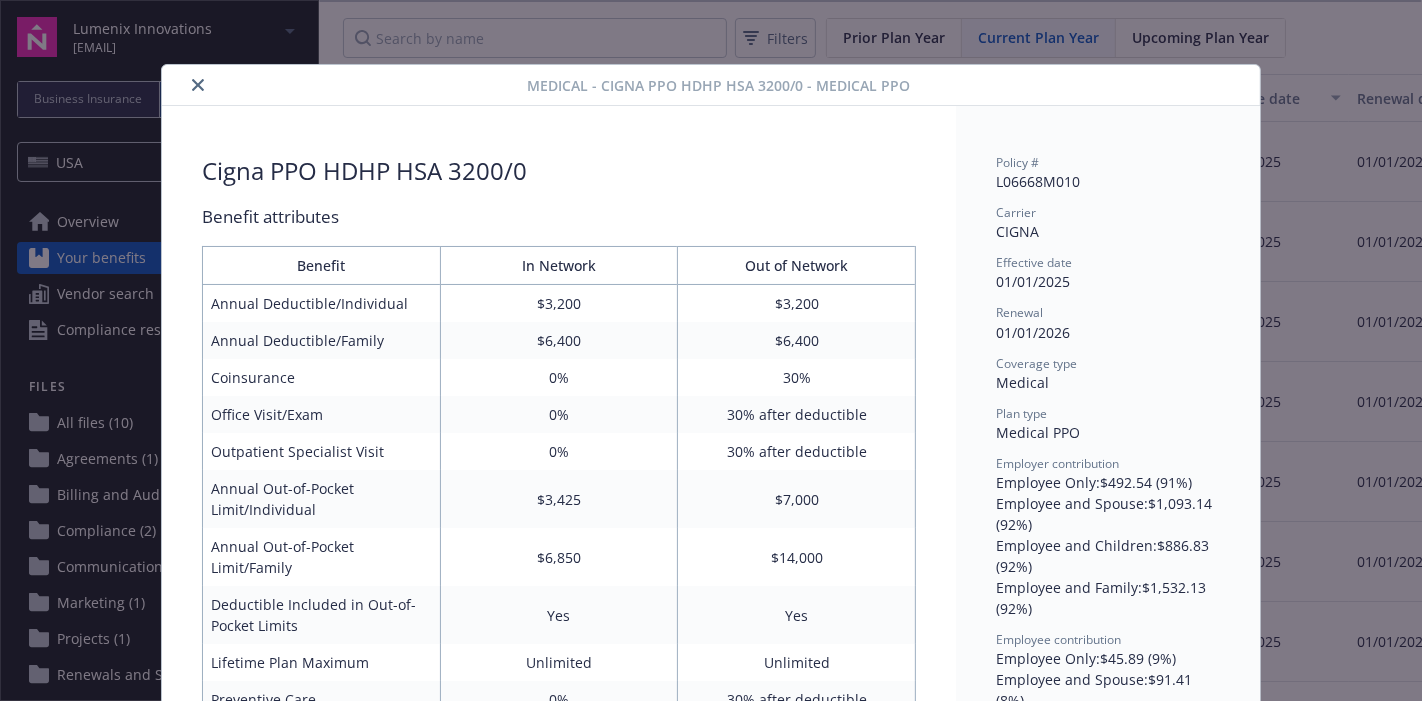 click 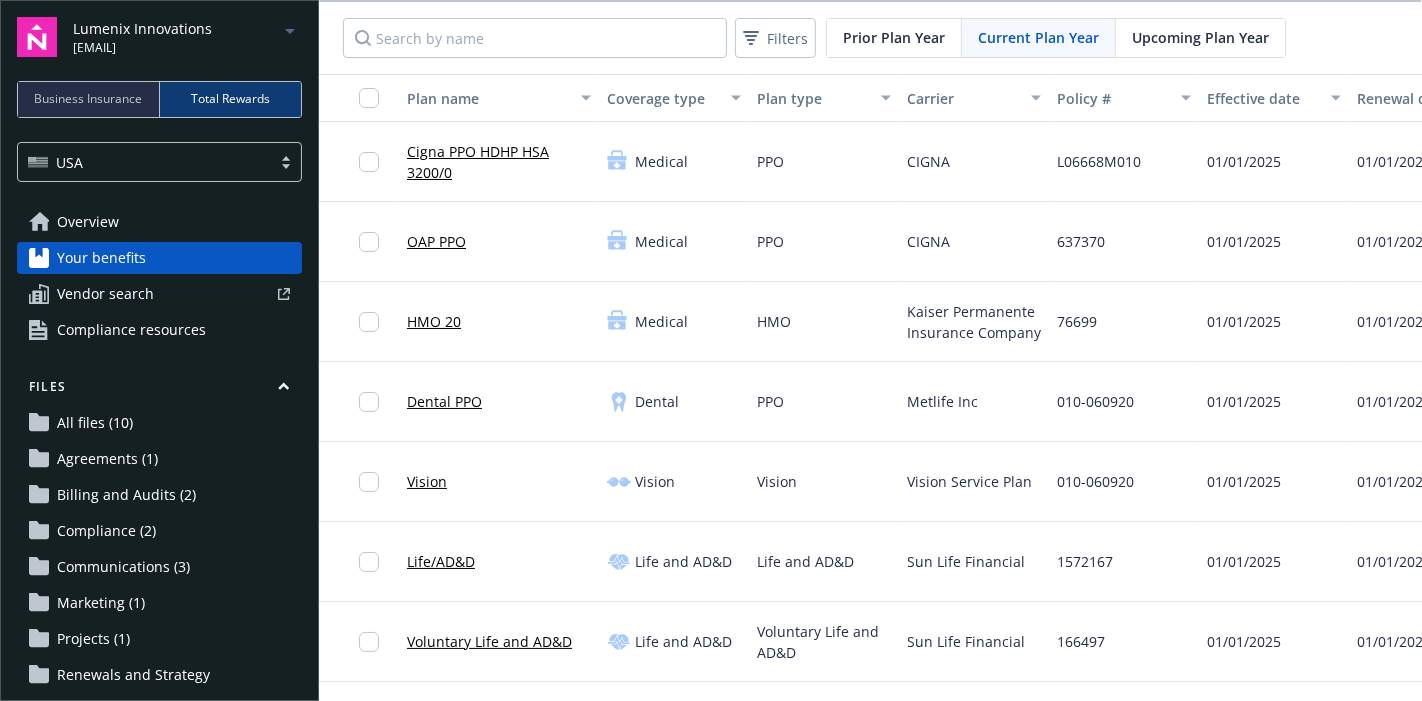 click on "Compliance resources" at bounding box center (131, 330) 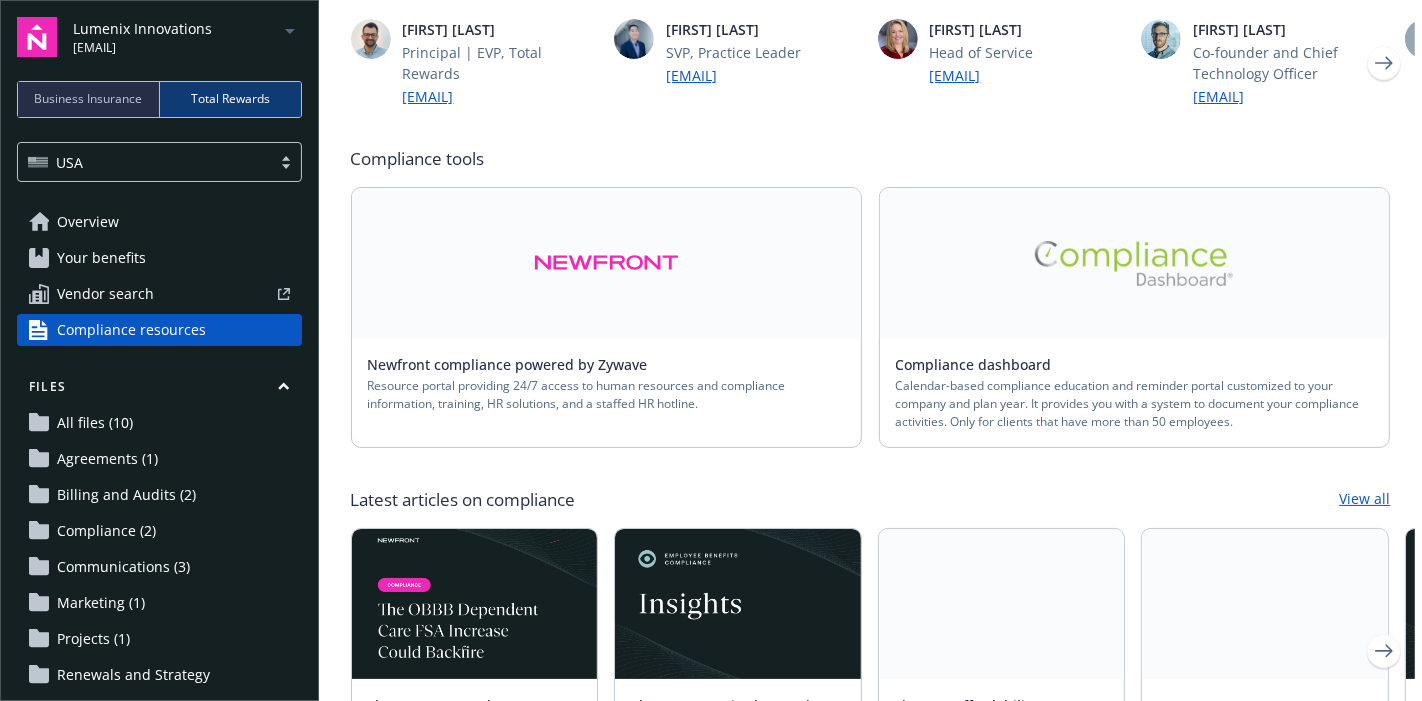 scroll, scrollTop: 0, scrollLeft: 0, axis: both 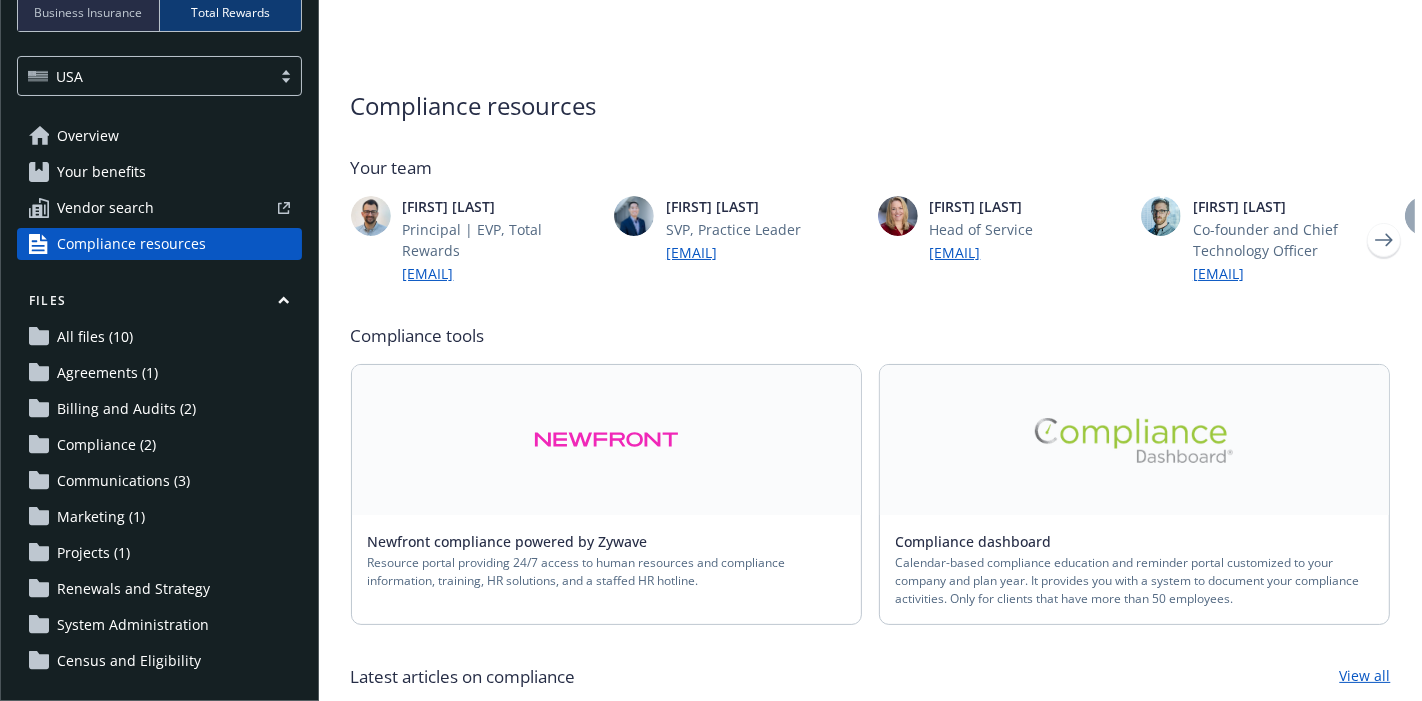 click on "All files (10)" at bounding box center [95, 337] 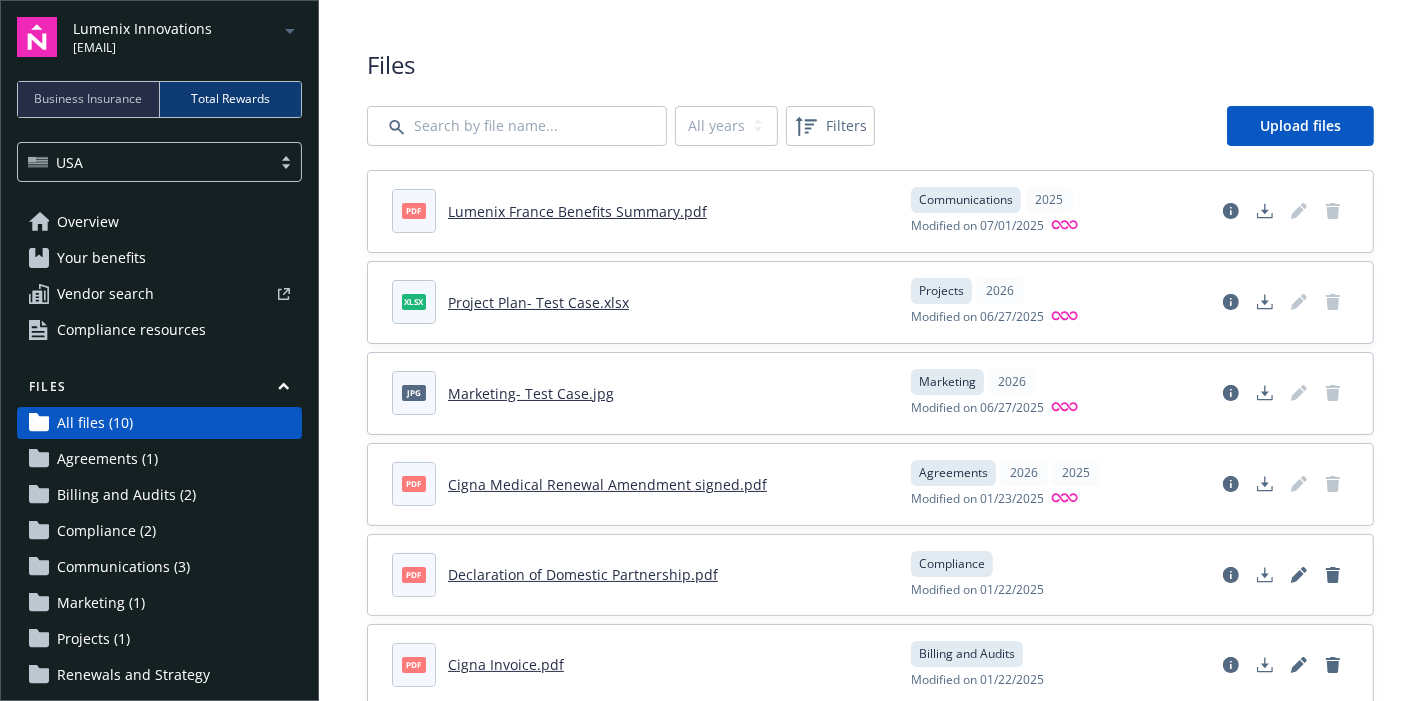 click on "Overview" at bounding box center (88, 222) 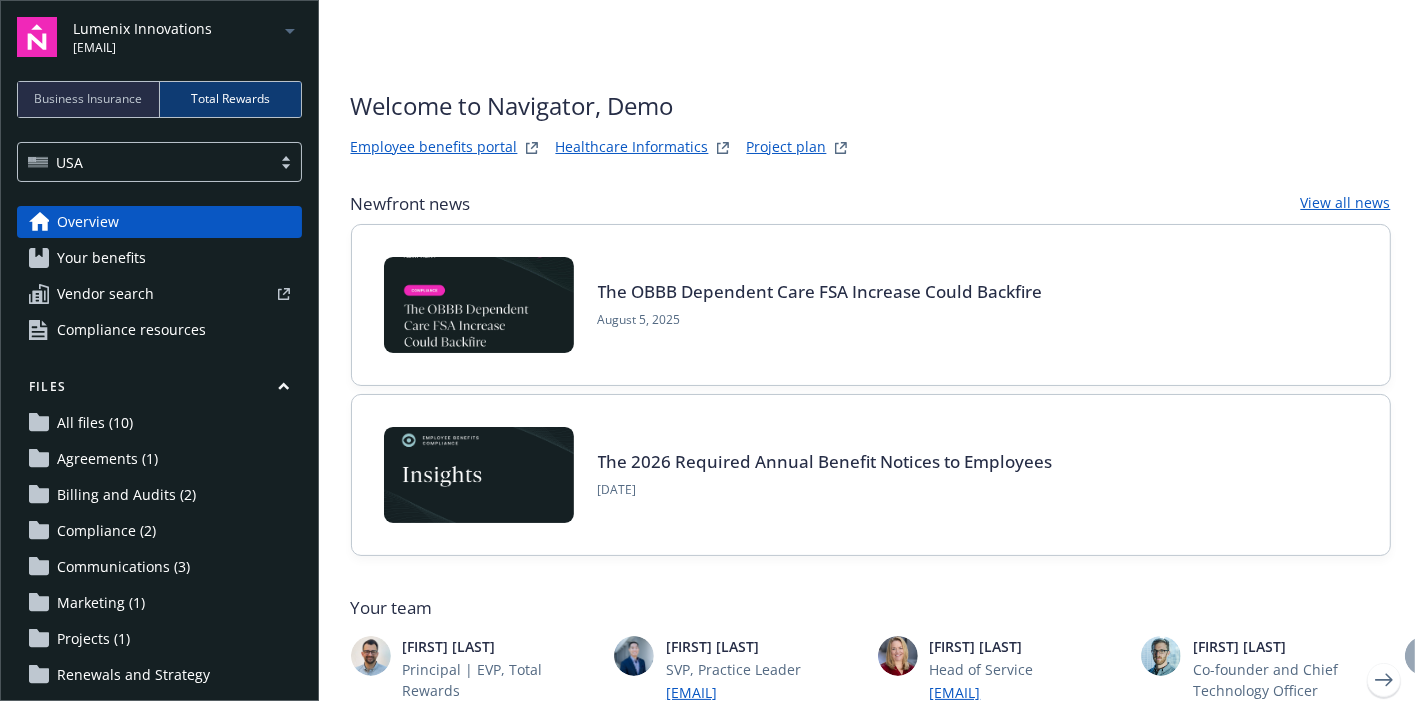 click on "Employee benefits portal" at bounding box center (434, 148) 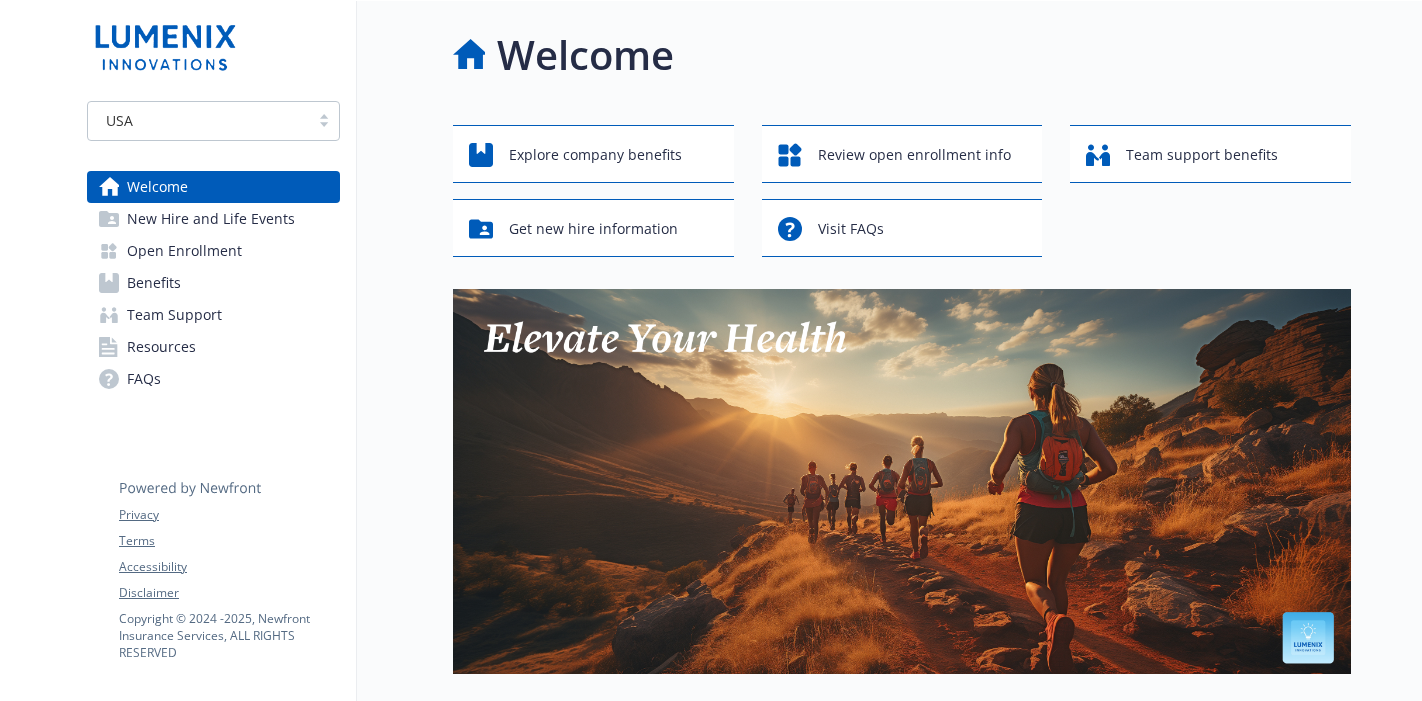 scroll, scrollTop: 0, scrollLeft: 0, axis: both 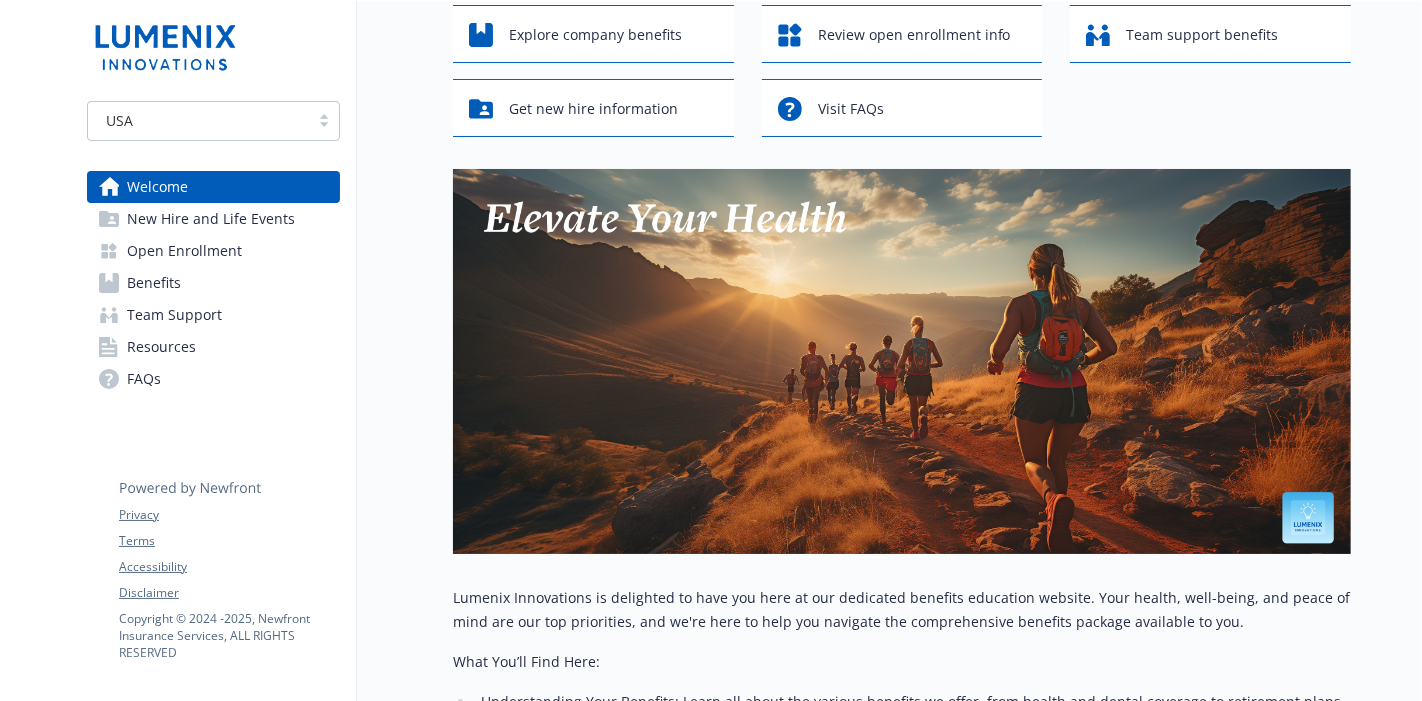 click on "New Hire and Life Events" at bounding box center (211, 219) 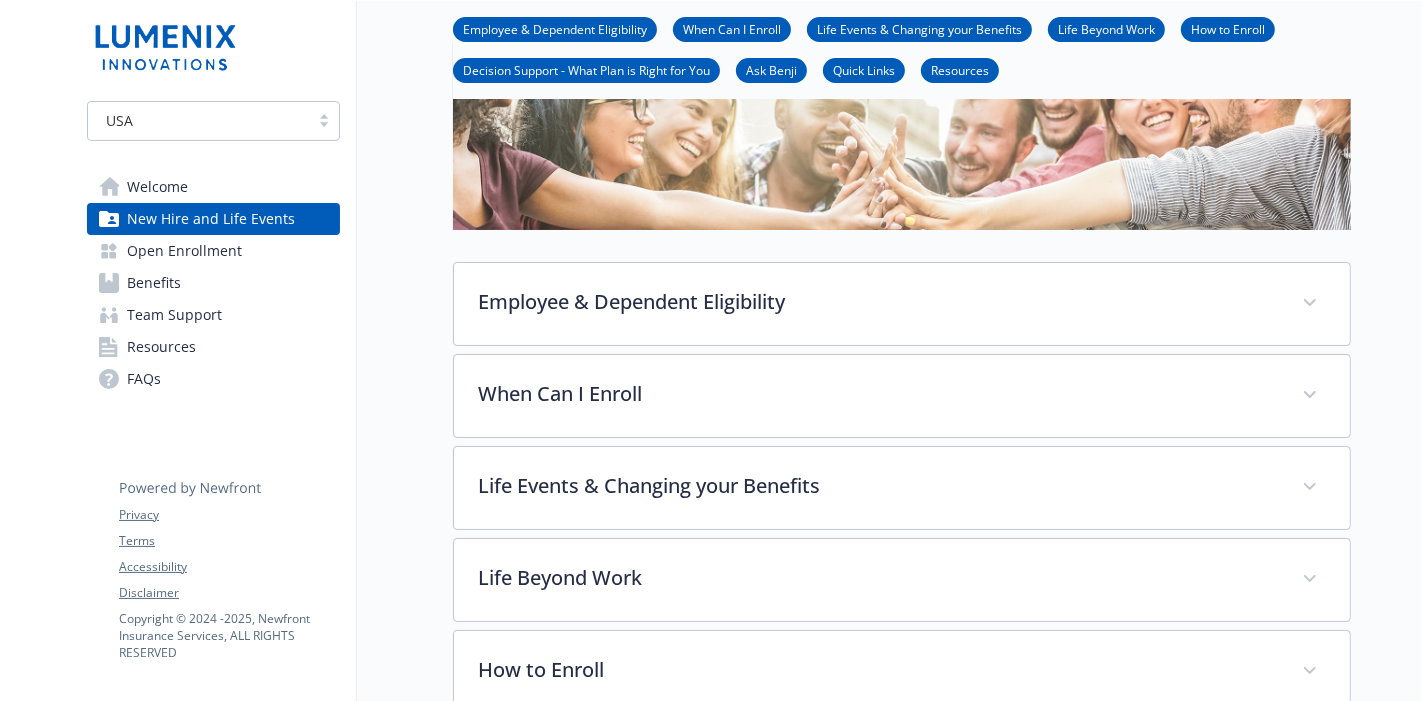 scroll, scrollTop: 163, scrollLeft: 0, axis: vertical 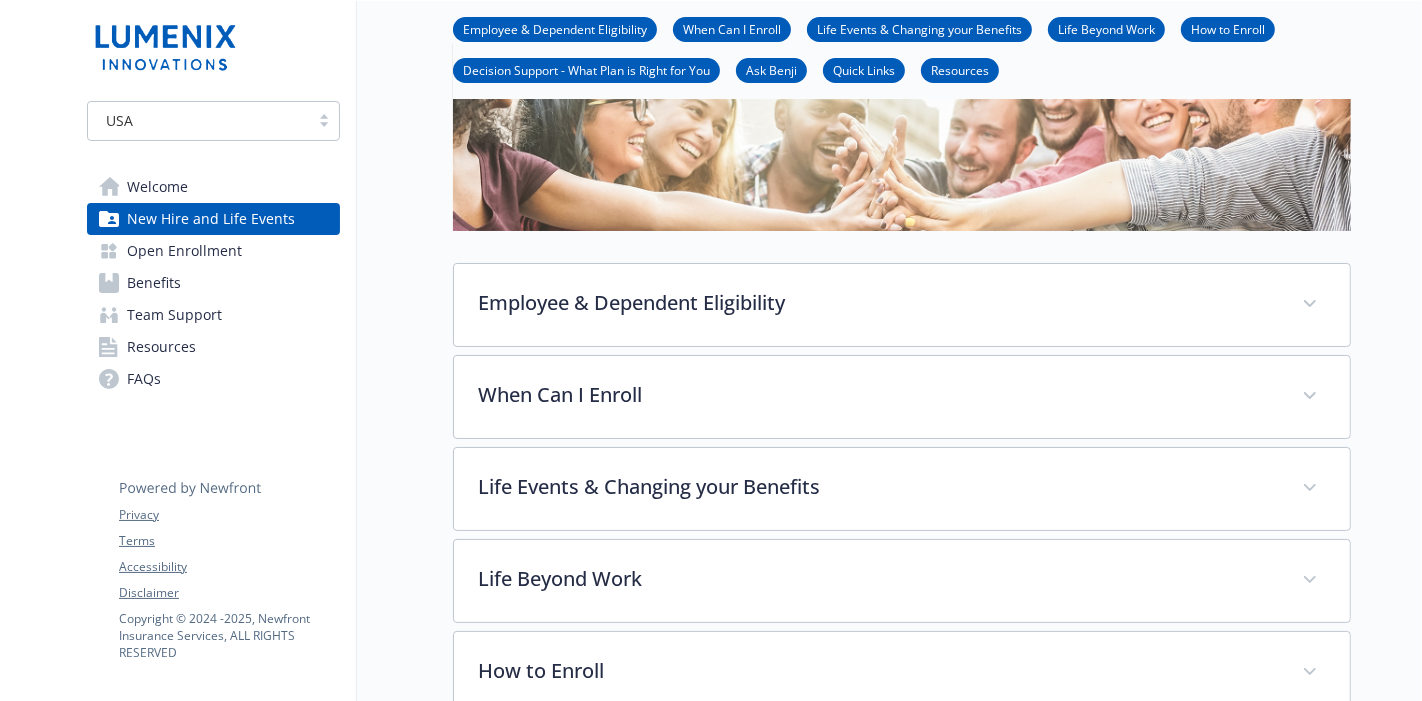 click on "Open Enrollment" at bounding box center (184, 251) 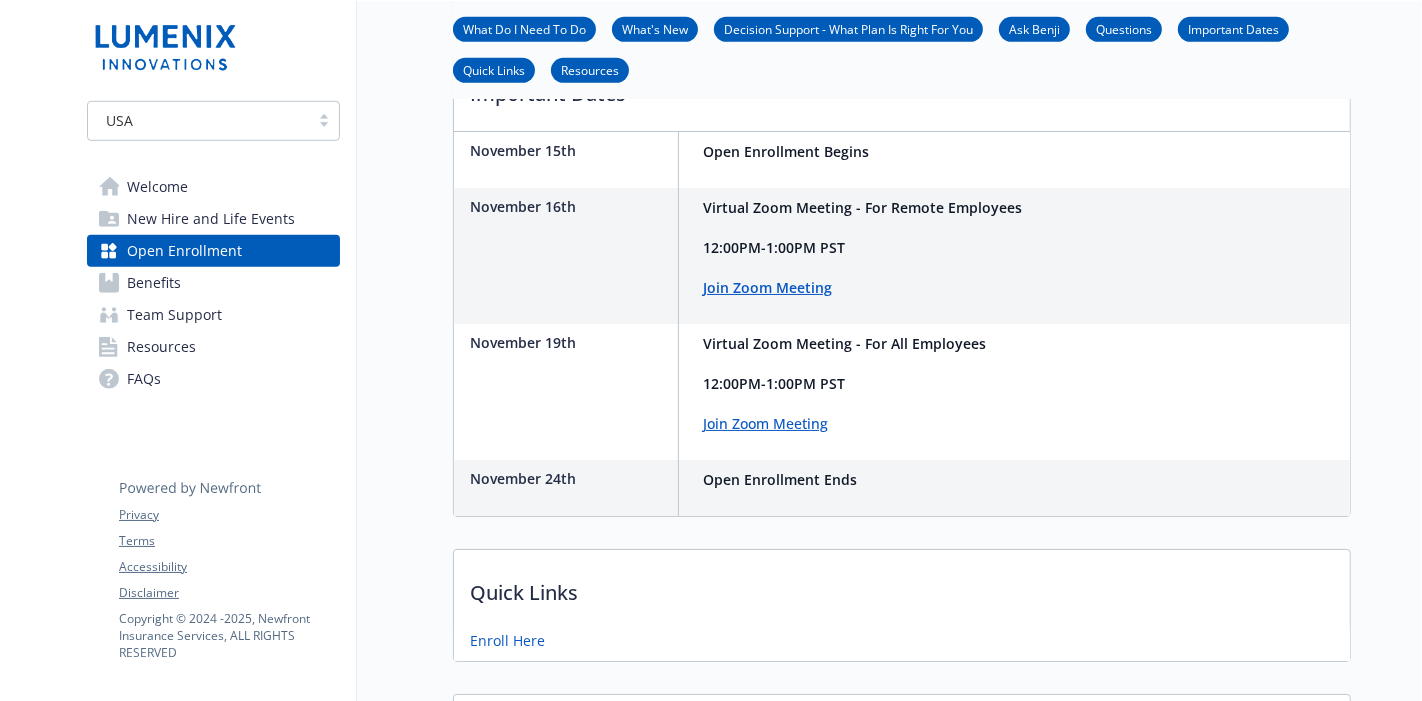 scroll, scrollTop: 1112, scrollLeft: 0, axis: vertical 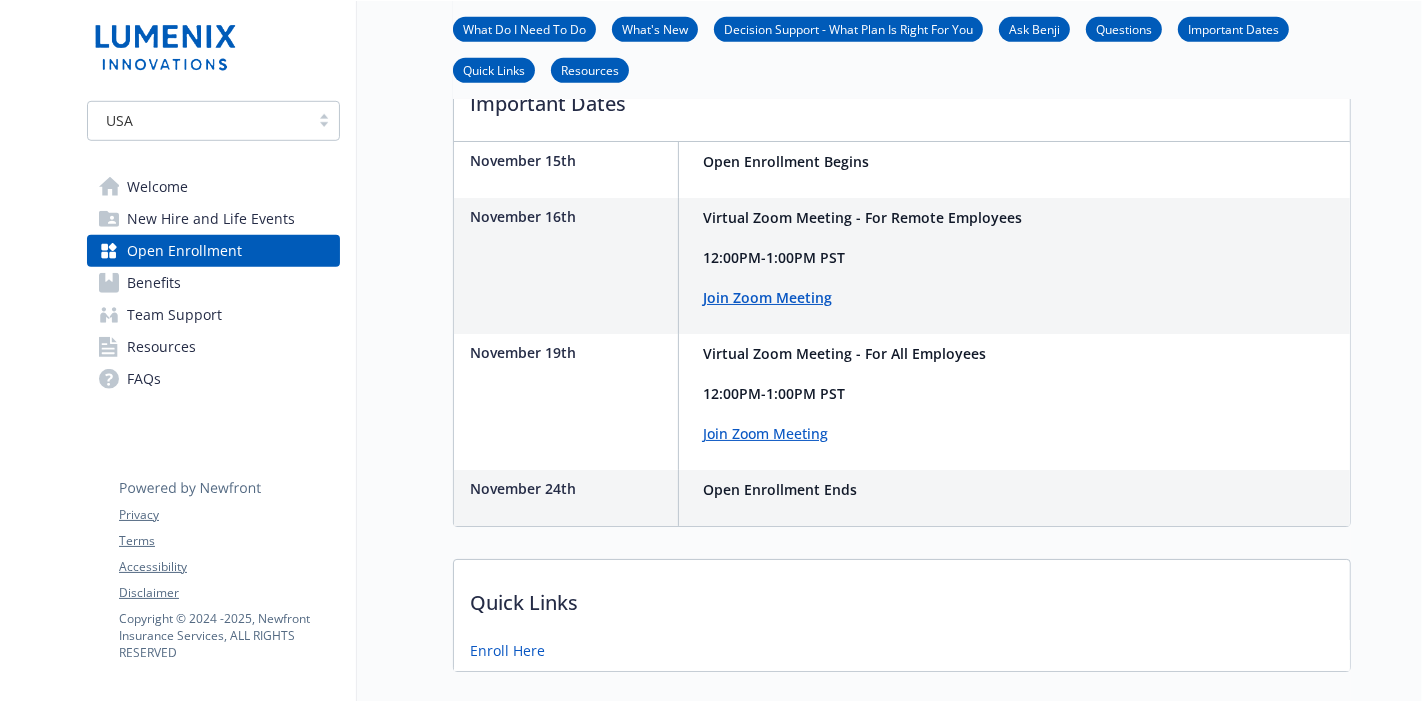 click on "Benefits" at bounding box center [154, 283] 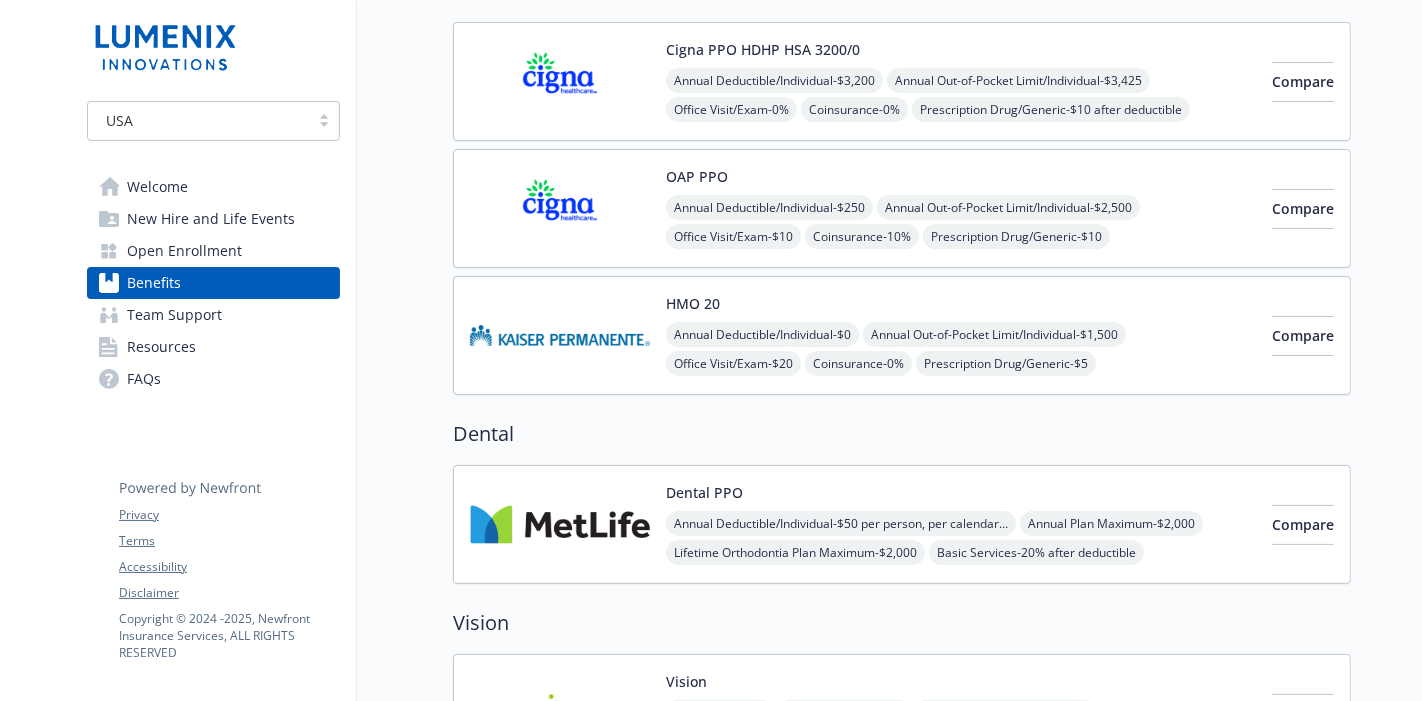 scroll, scrollTop: 0, scrollLeft: 0, axis: both 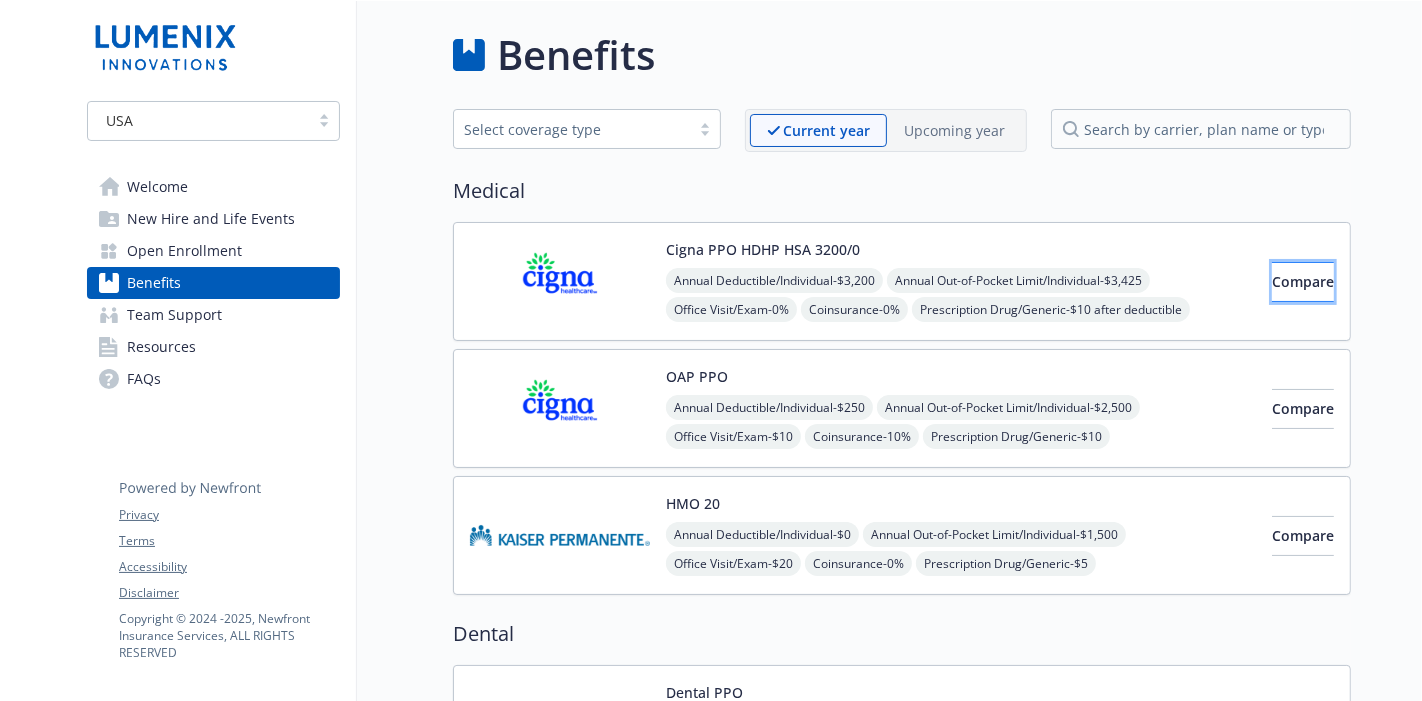 click on "Compare" at bounding box center (1303, 281) 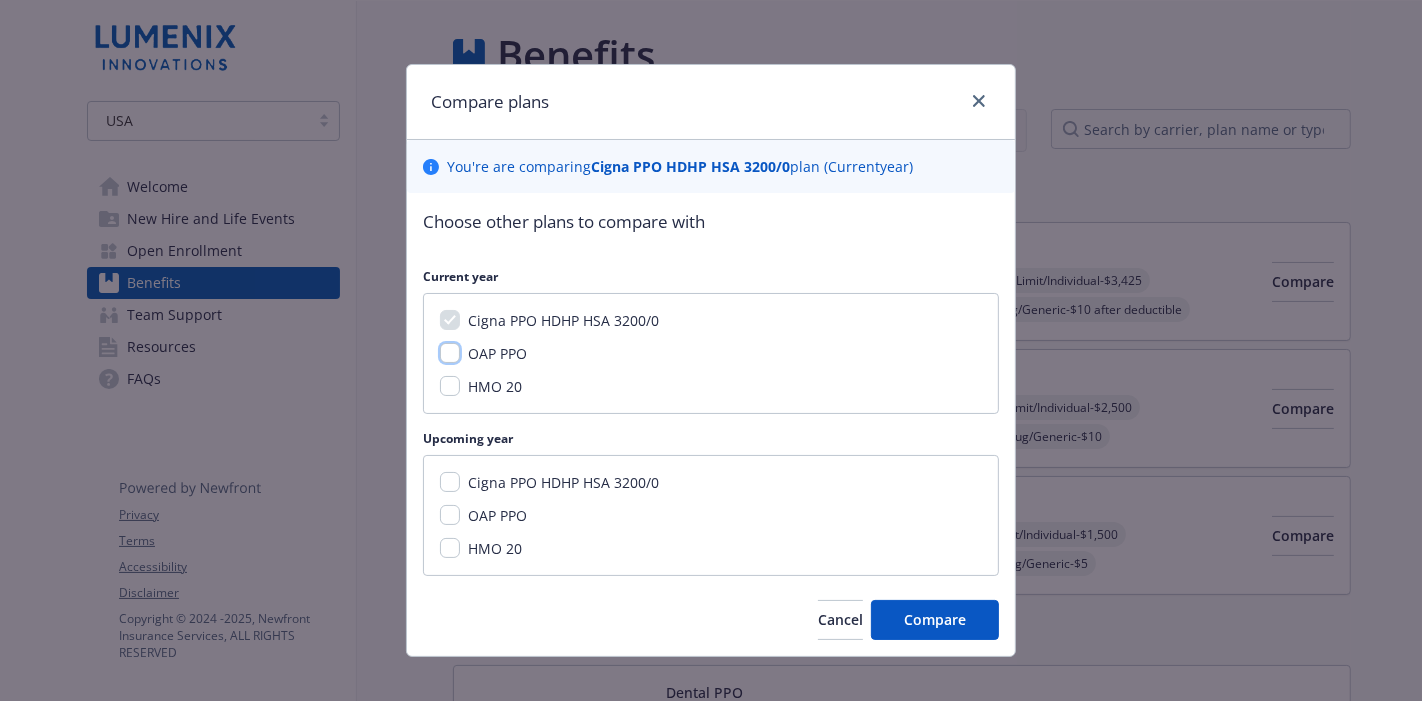 click on "OAP PPO" at bounding box center (450, 353) 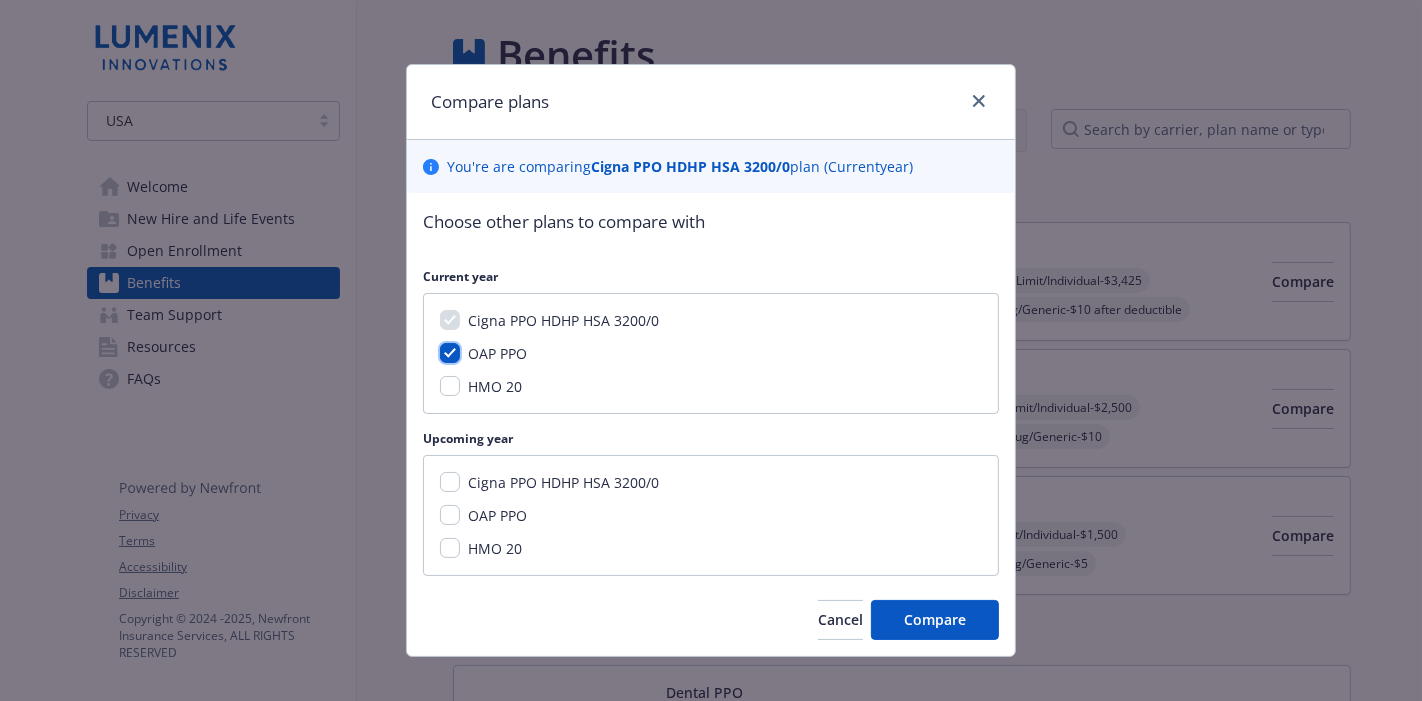 checkbox on "true" 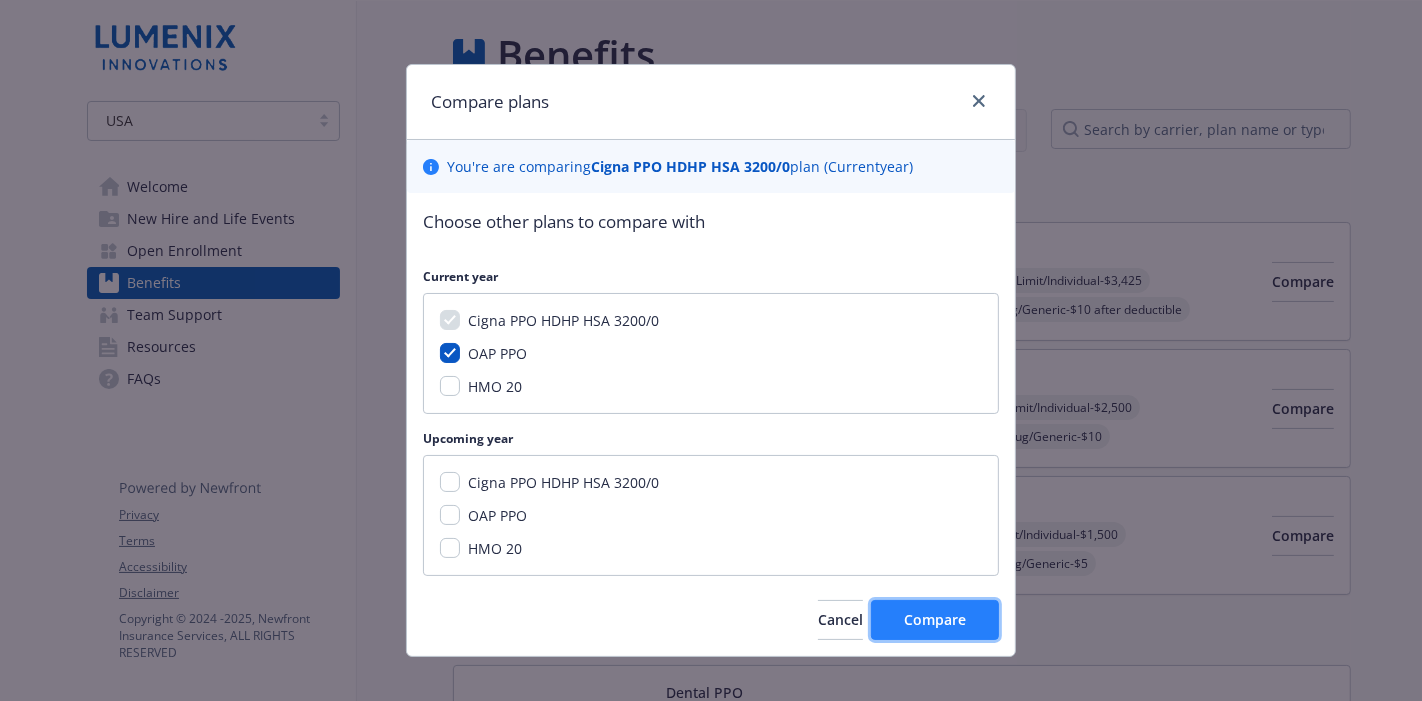 click on "Compare" at bounding box center [935, 619] 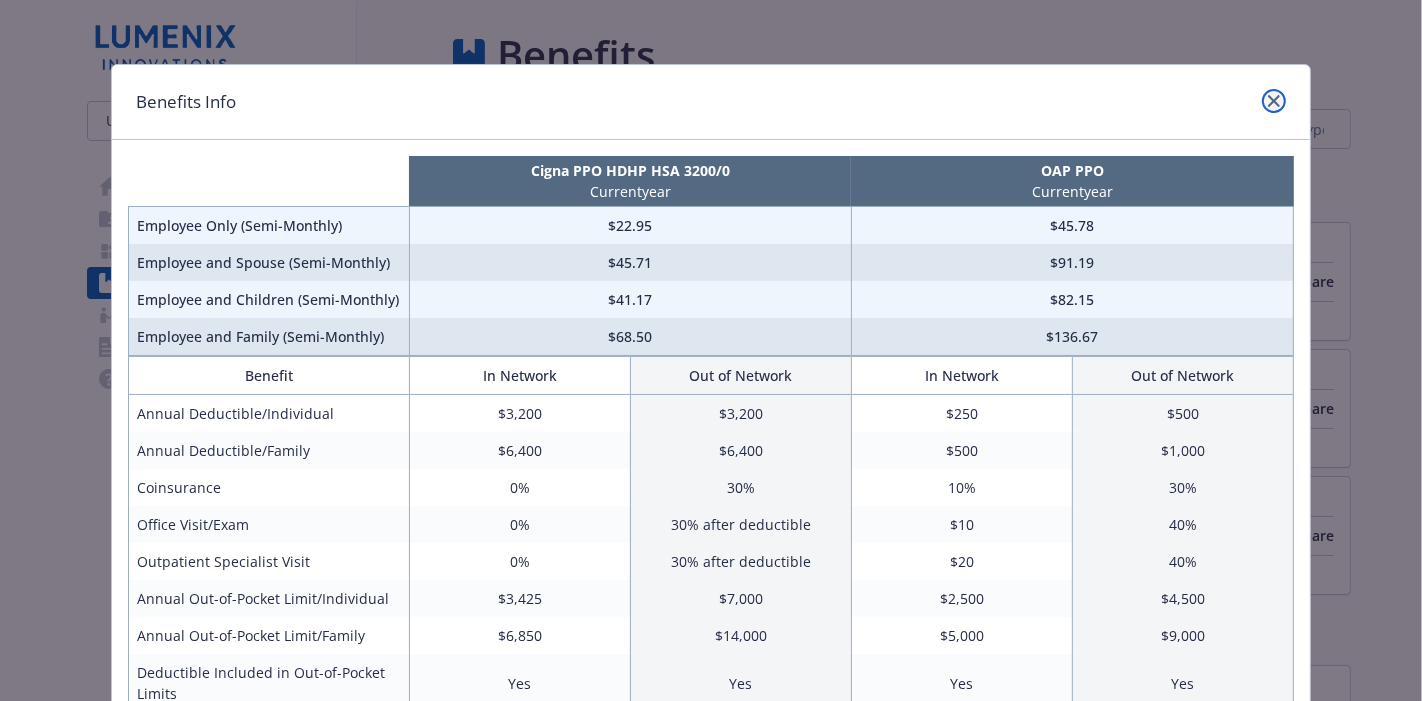 click 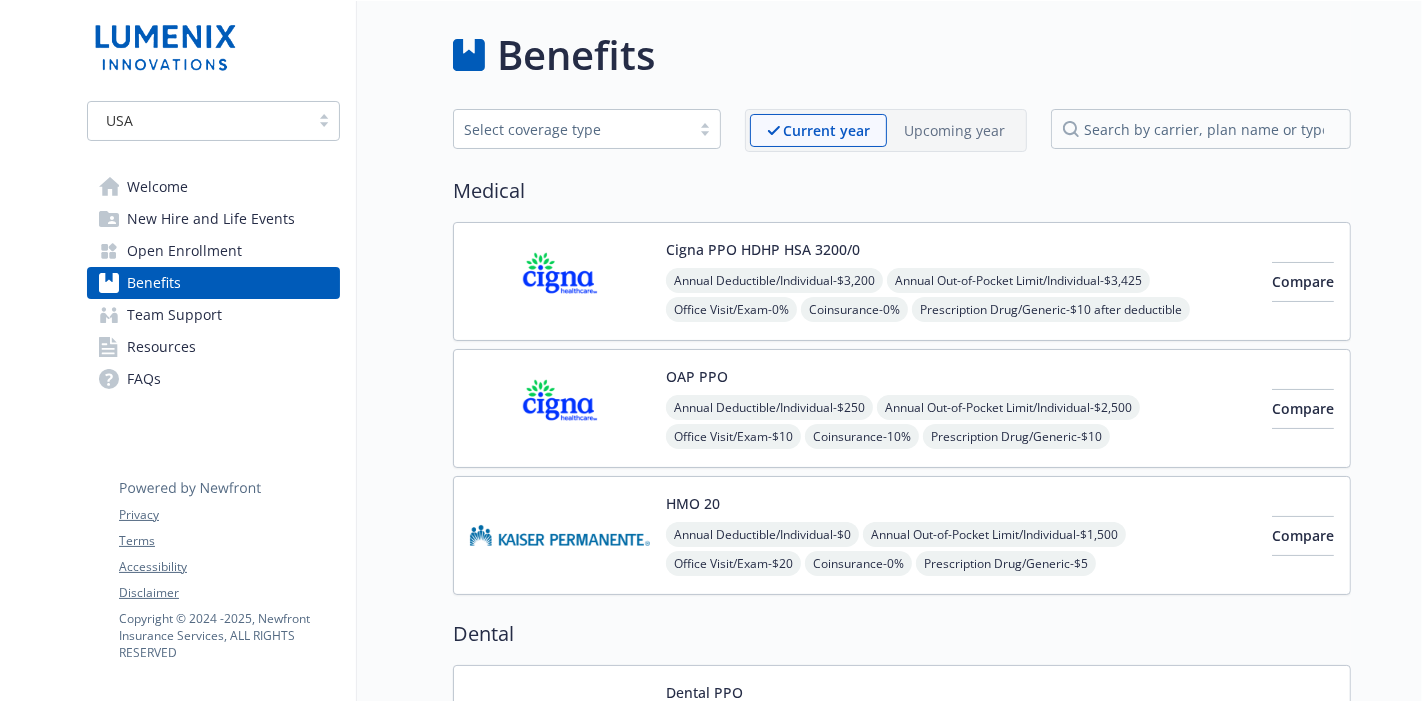 click on "Welcome" at bounding box center (157, 187) 